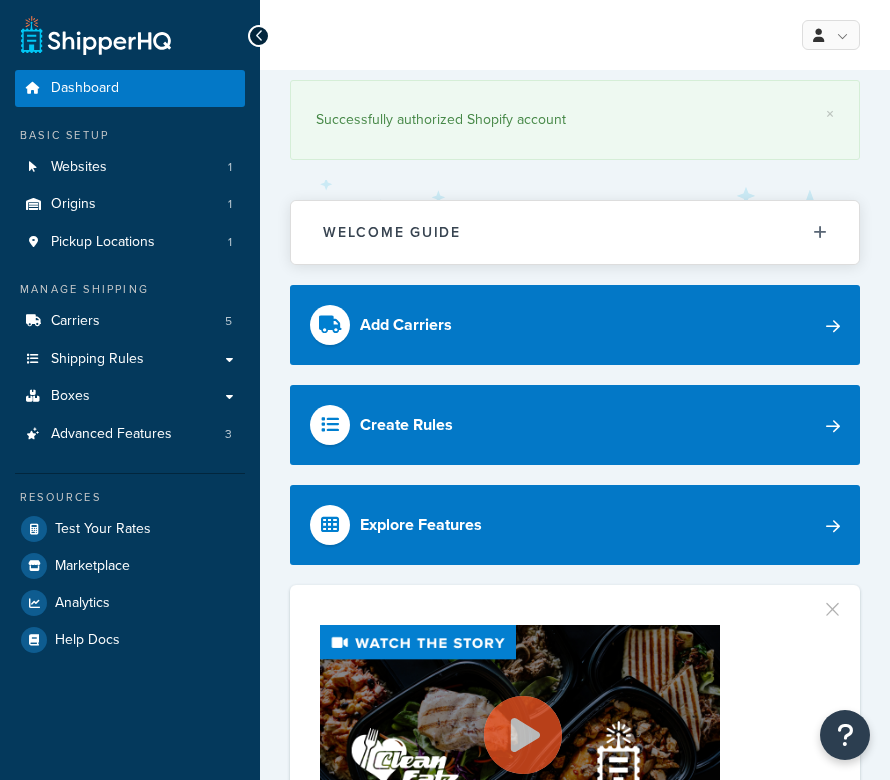 scroll, scrollTop: 0, scrollLeft: 0, axis: both 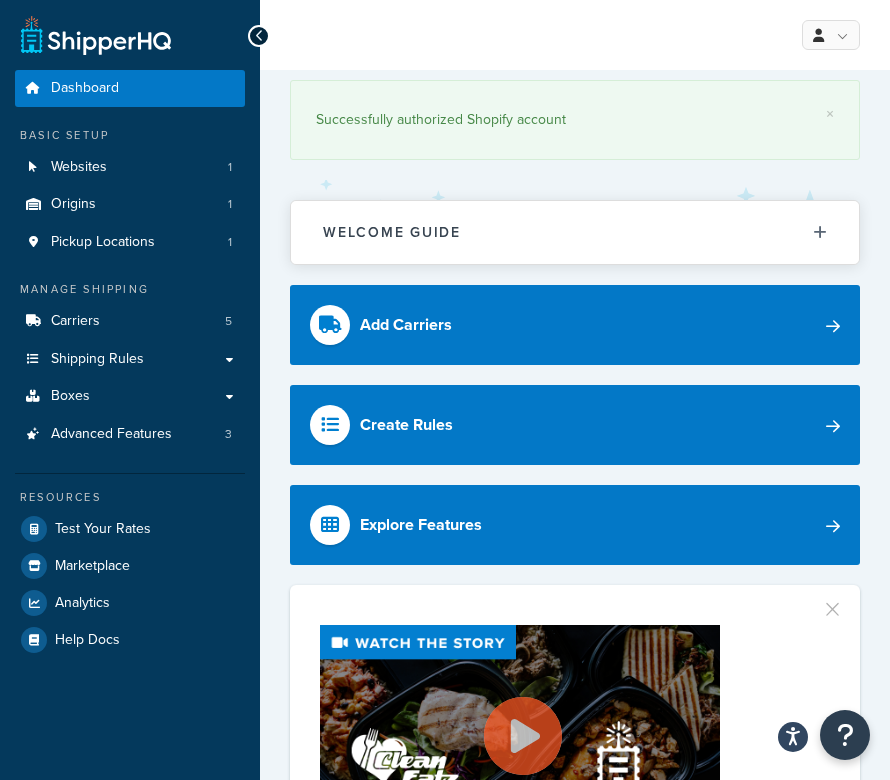 click on "For screen-reader mode - click the first button of the website Accessibility Screen-Reader Guide, Feedback, and Issue Reporting | New window
ShipperHQ Dashboard - Manage Your Shipping Rates
Dashboard Basic Setup   Websites 1   Origins 1   Pickup Locations 1 Manage Shipping   Carriers 5   Shipping Rules Shipping Rules All  Shipping Rules 6   Shipping Zones 6   Shipping Groups 8   Filters 12   Boxes Boxes All  Boxes 4   Packing Rules 1   Advanced Features 3 Resources   Test Your Rates   Marketplace   Analytics   Help Docs       My Profile   Billing   Global Settings   Contact Us   Logout × Successfully authorized Shopify account Welcome Guide Recommendations ShipperHQ: An Overview Carrier Setup Shipping Rules Overview Popular Advanced Features Advanced Features Testing Your Rates Offer Free Shipping Shipping Rule Add Carriers Create Rules Explore Features Did you know? 60.7% of customers are more likely to purchase if they see delivery times in the cart Clean Eatz Kitchen Your Plan" at bounding box center (445, 1594) 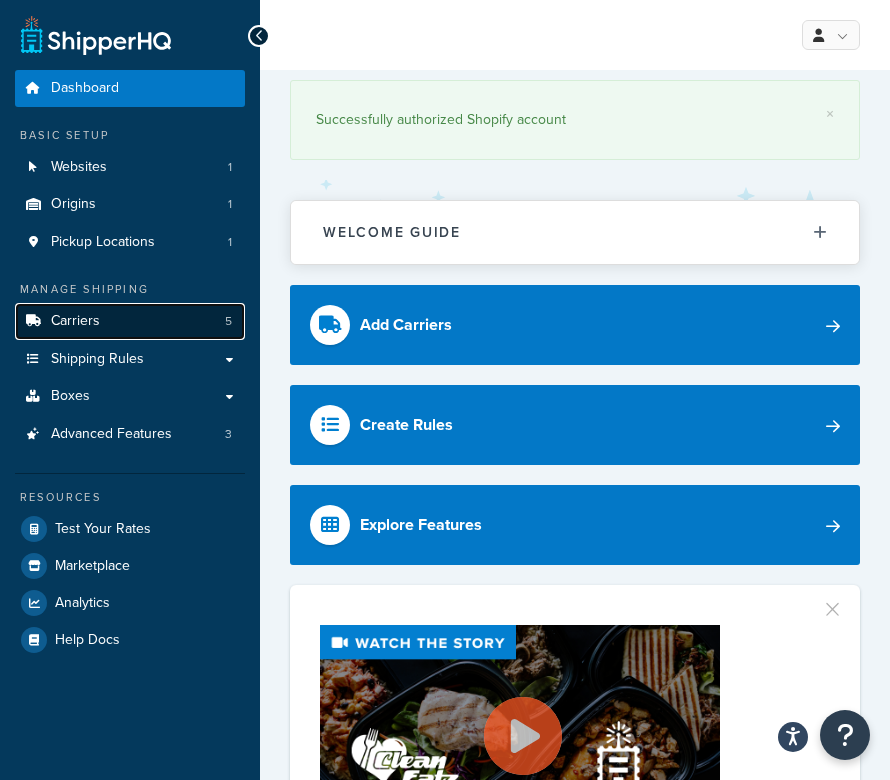 click on "Carriers" at bounding box center [75, 321] 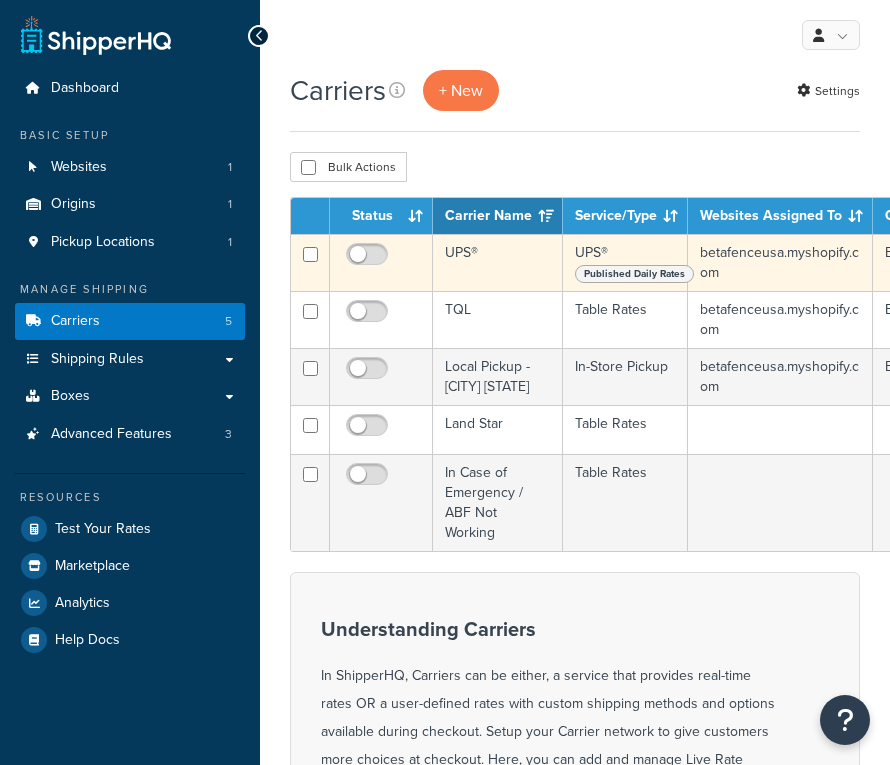 scroll, scrollTop: 0, scrollLeft: 0, axis: both 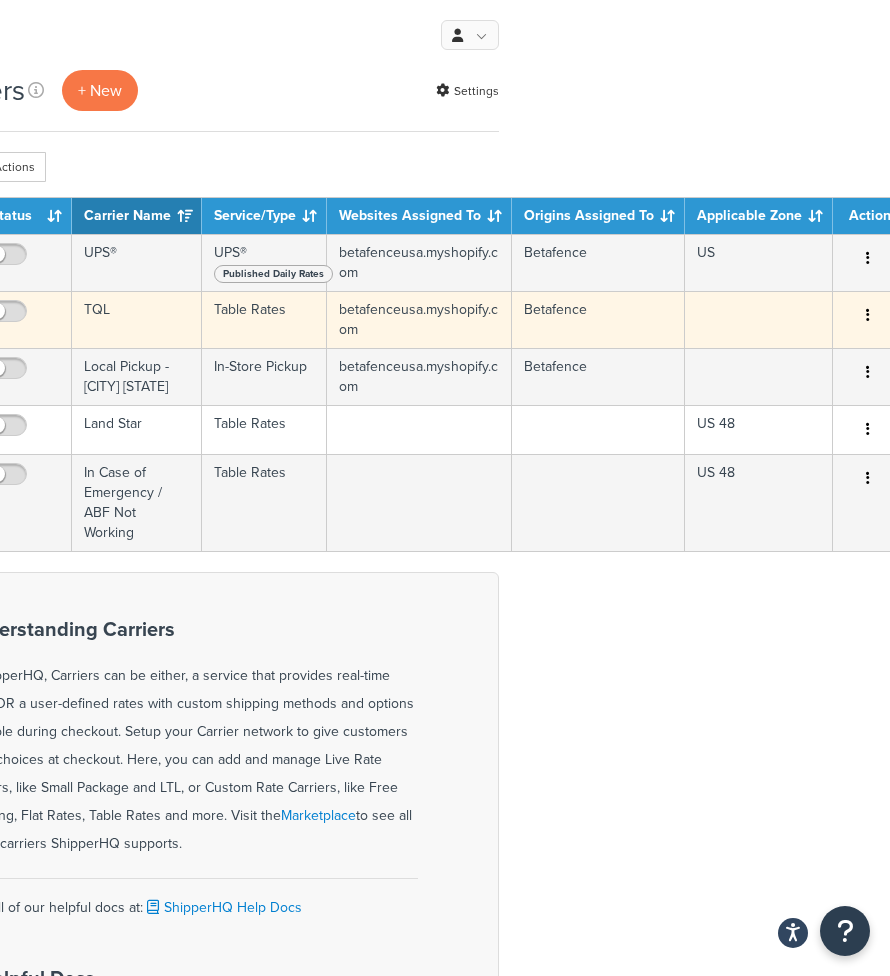 click at bounding box center [868, 316] 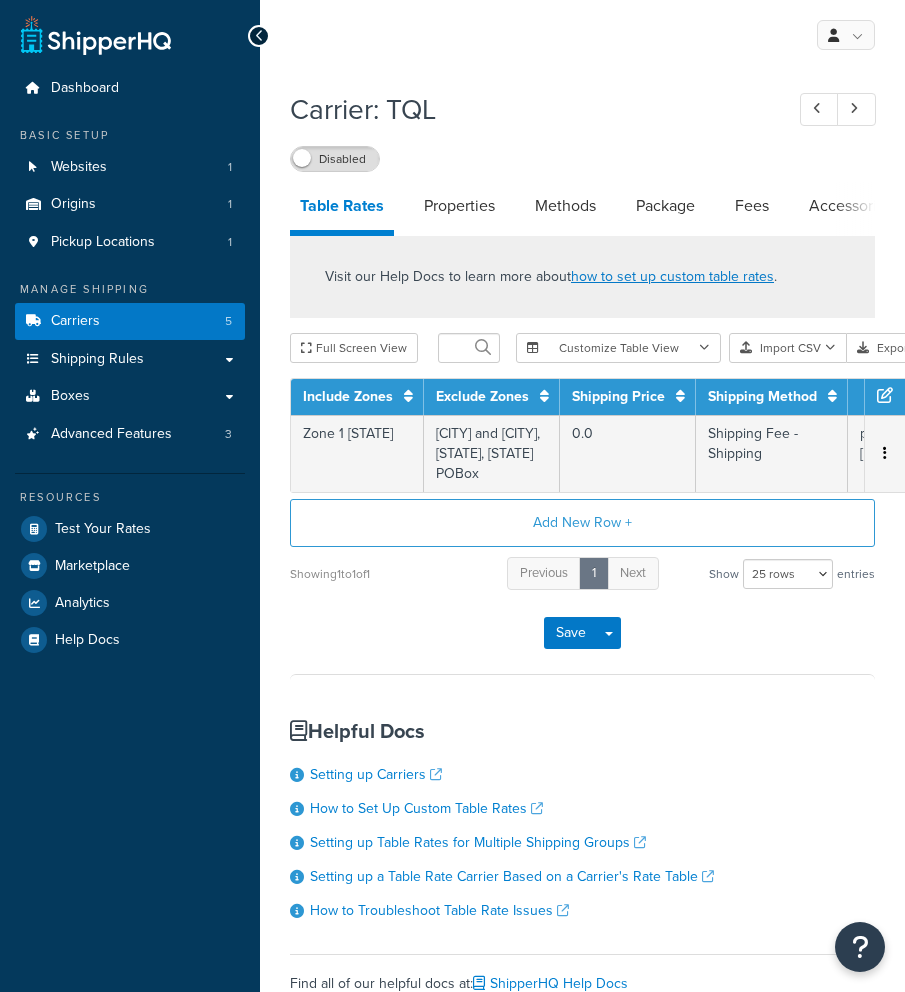 select on "25" 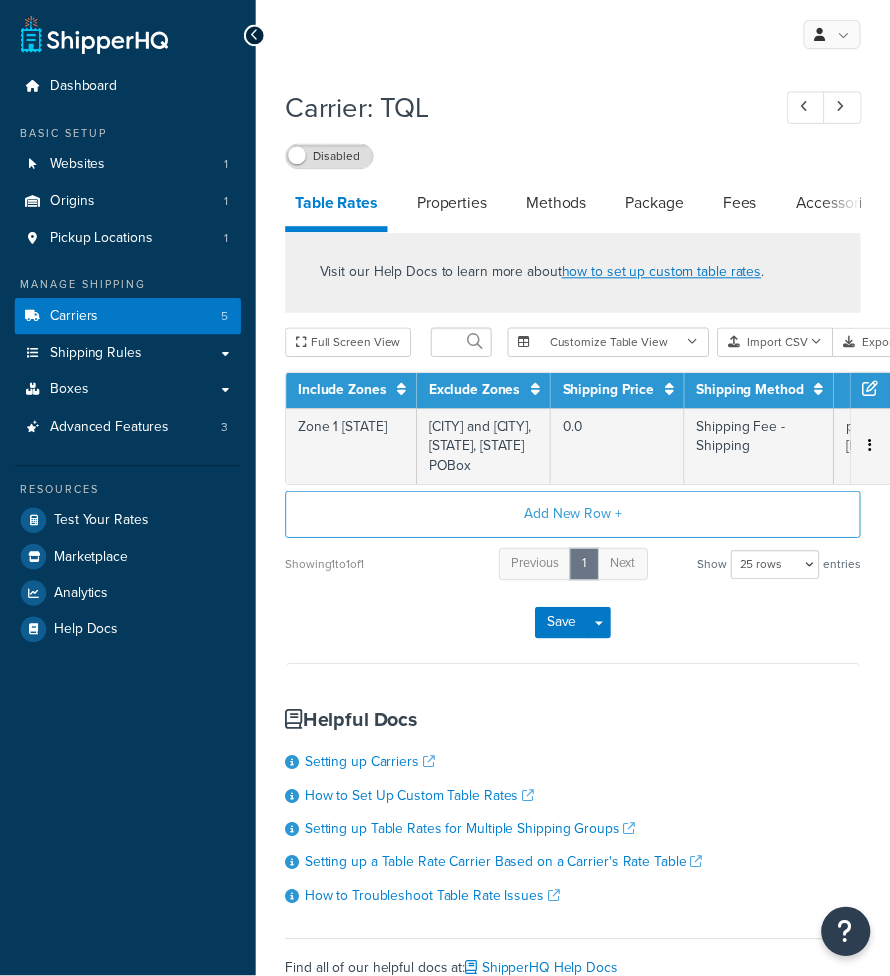 scroll, scrollTop: 0, scrollLeft: 0, axis: both 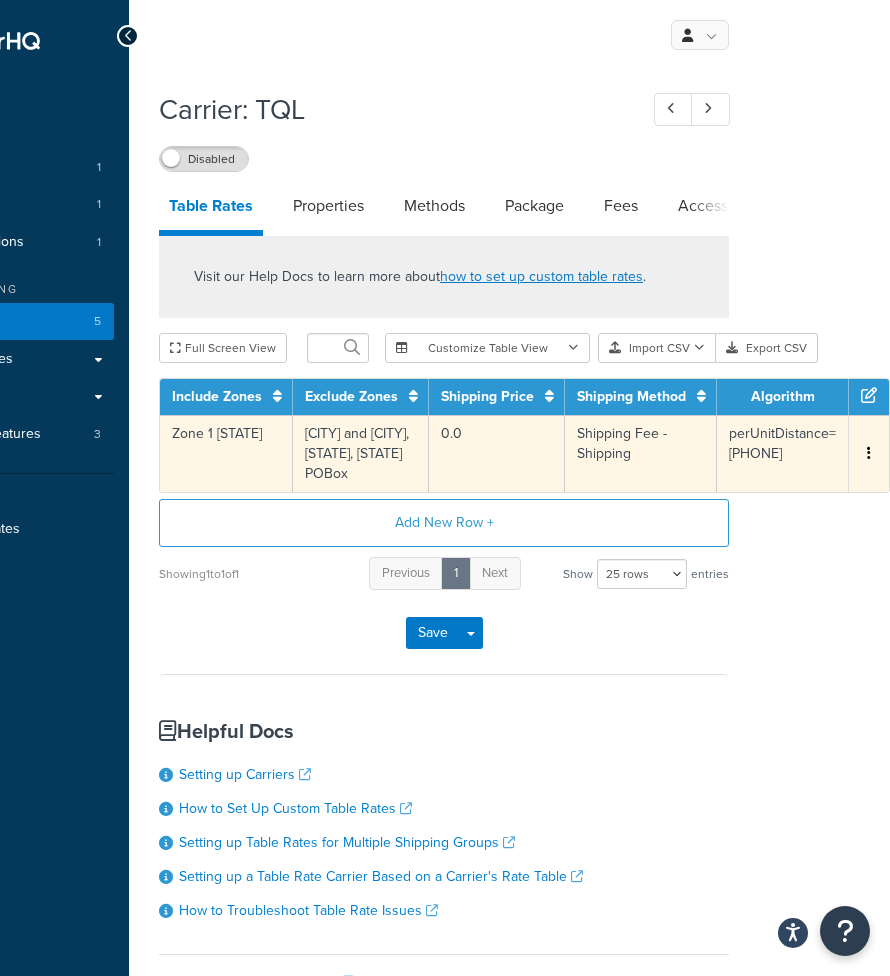click at bounding box center (869, 453) 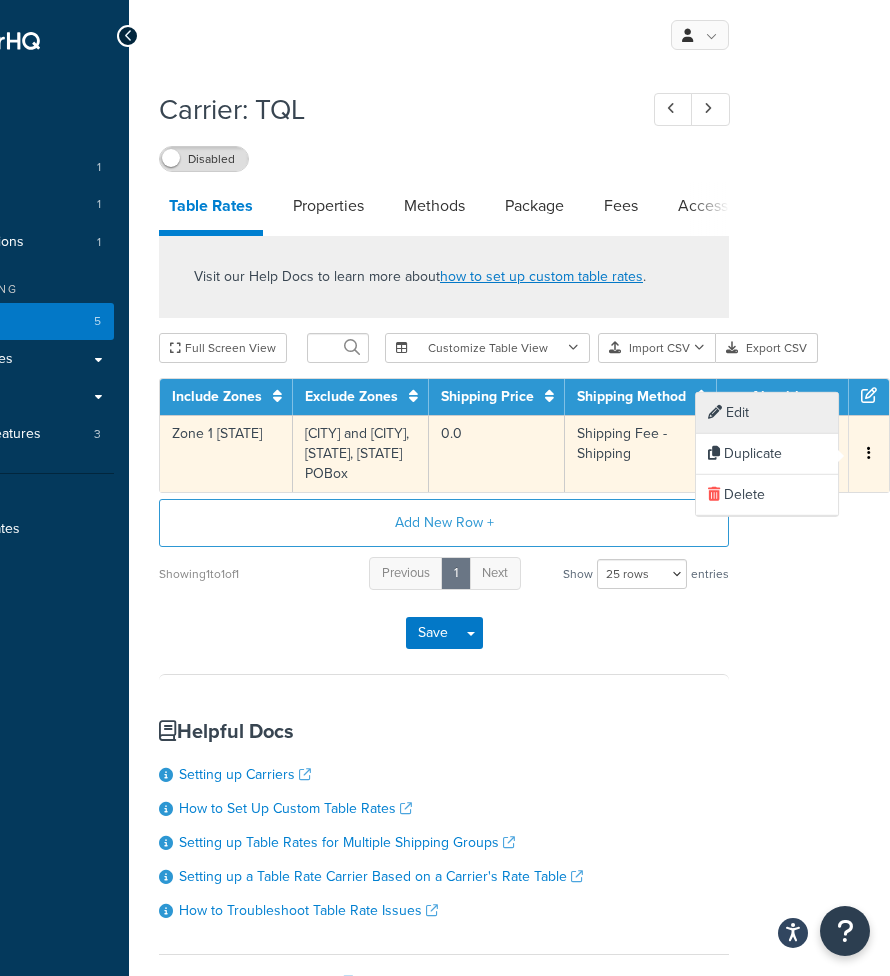 click on "Edit" at bounding box center (767, 413) 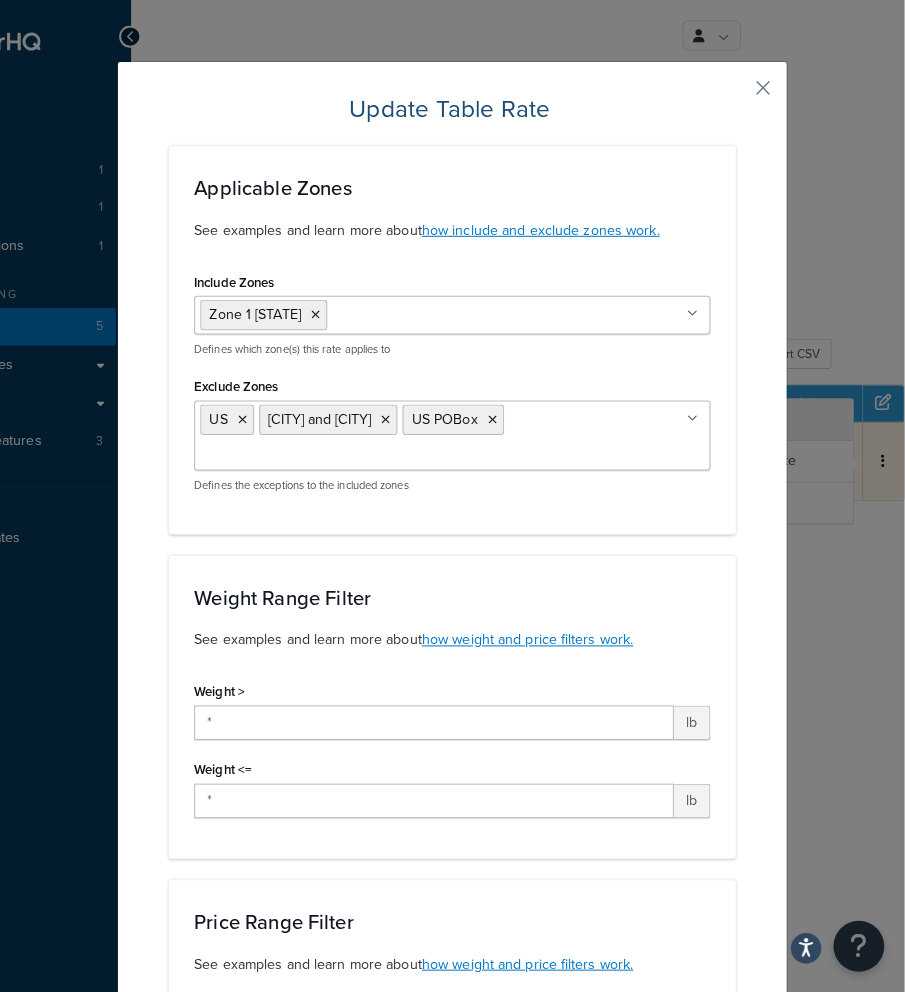 scroll, scrollTop: 0, scrollLeft: 148, axis: horizontal 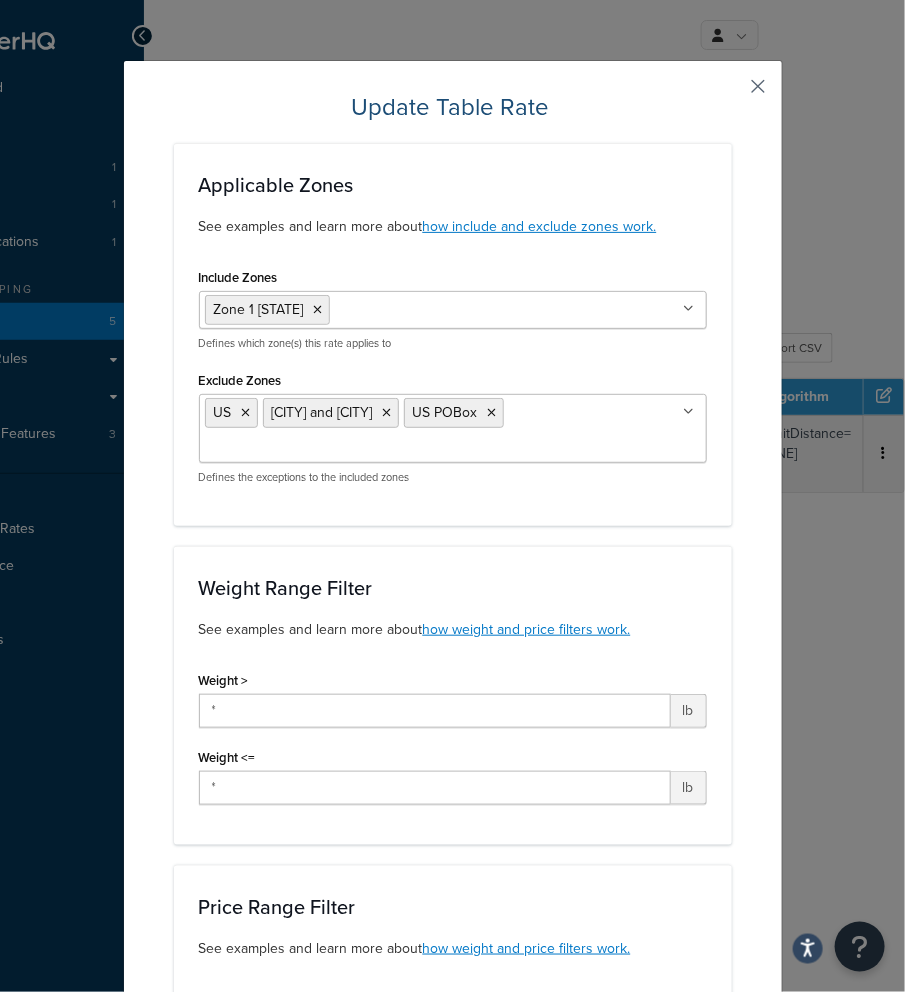 click at bounding box center (729, 93) 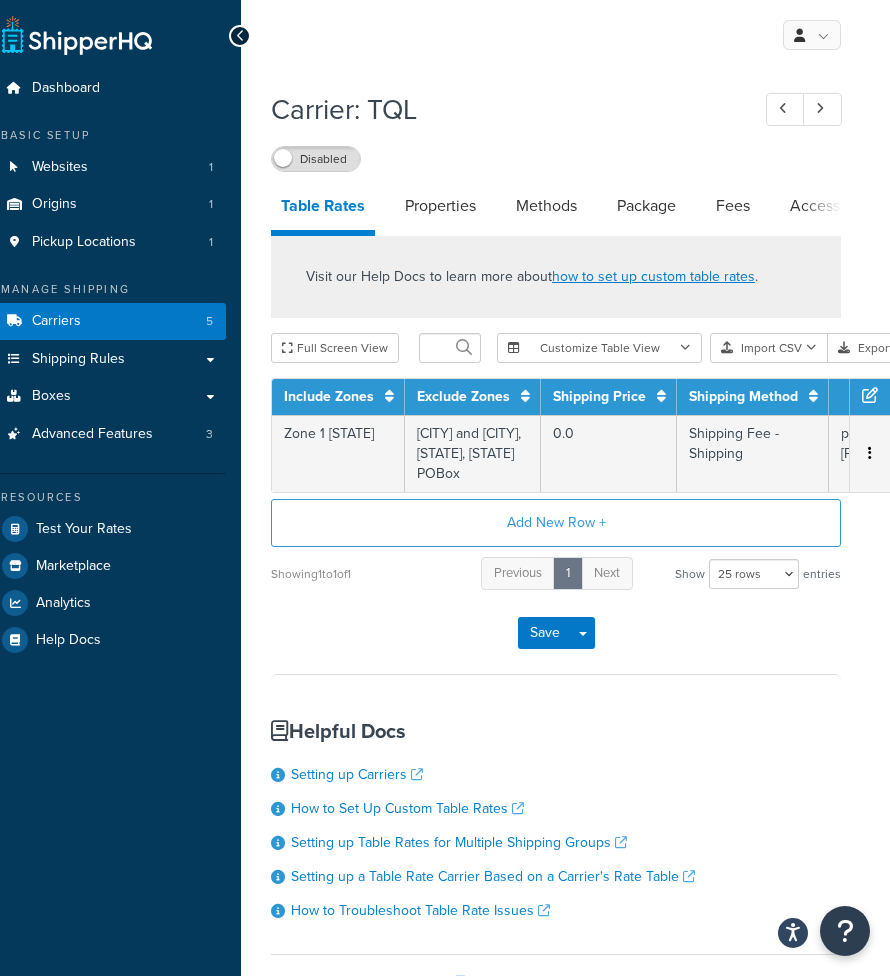 scroll, scrollTop: 0, scrollLeft: 0, axis: both 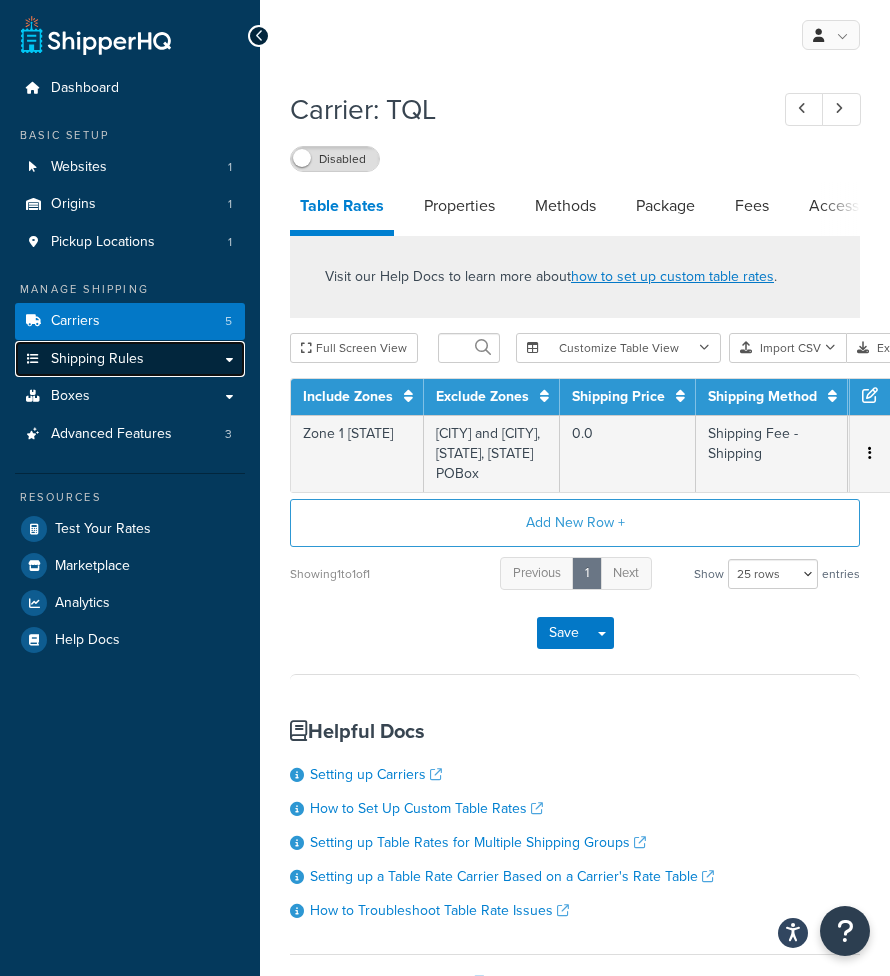 click on "Shipping Rules" at bounding box center (97, 359) 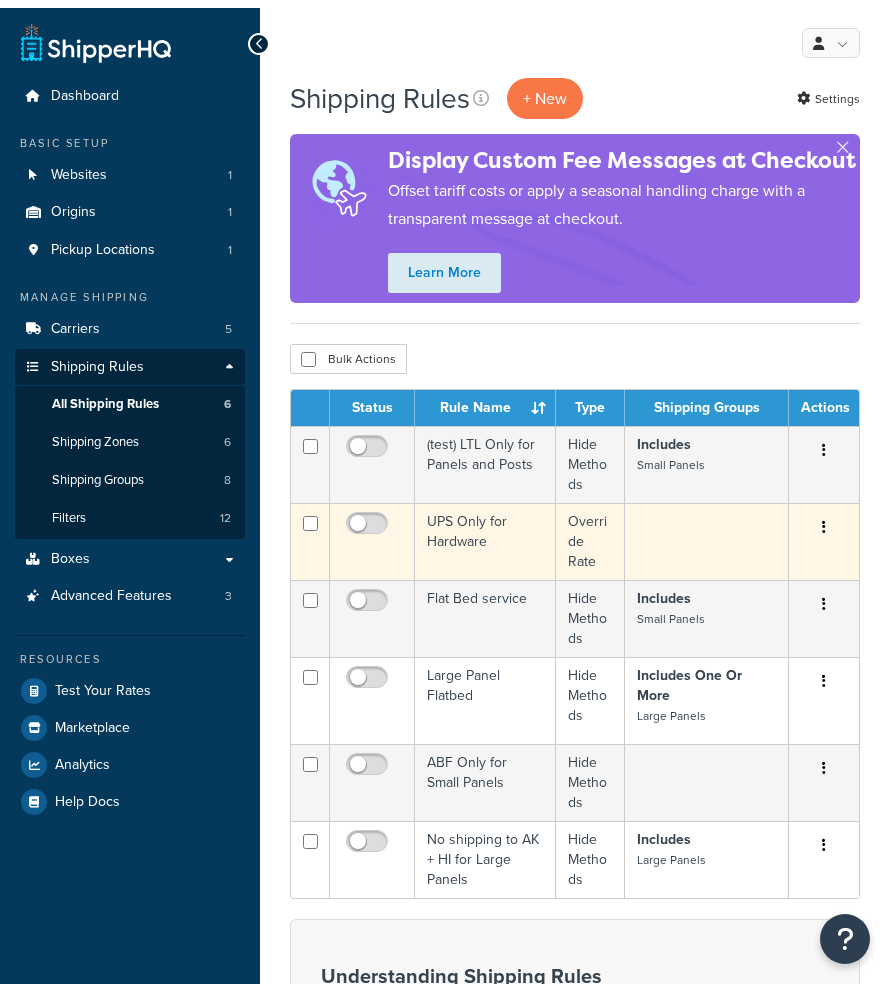 scroll, scrollTop: 0, scrollLeft: 0, axis: both 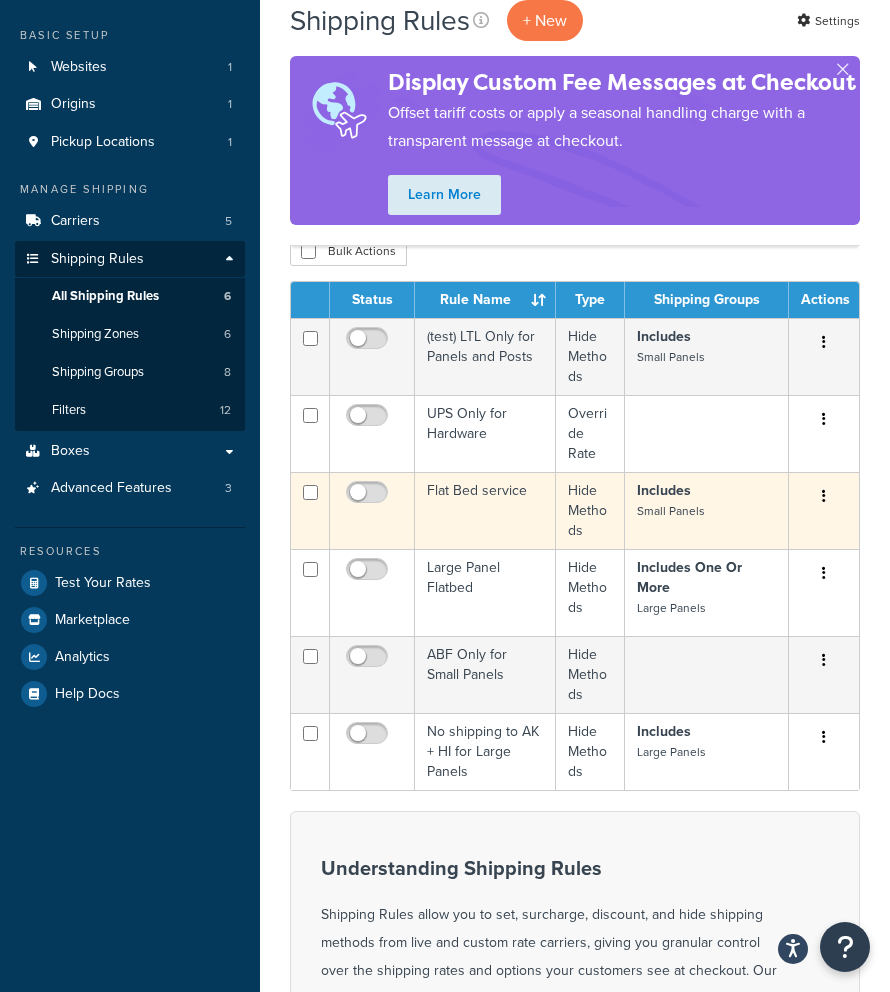 click on "Flat Bed service" at bounding box center [485, 510] 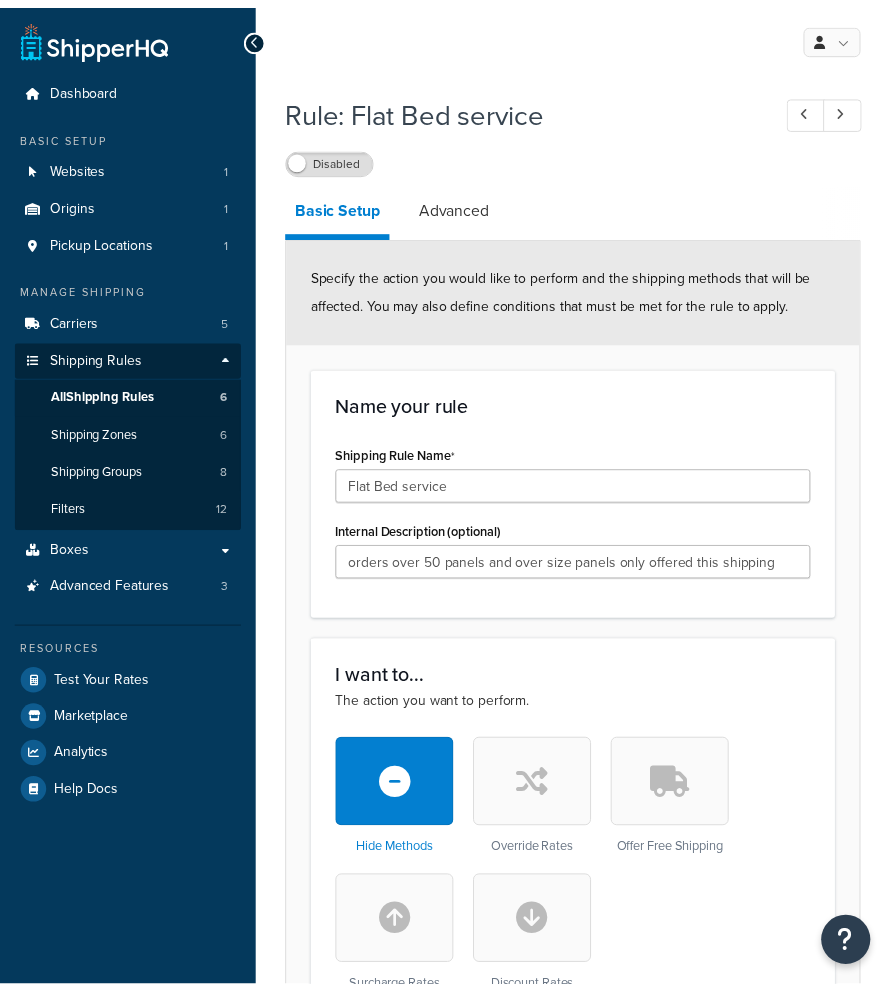 scroll, scrollTop: 0, scrollLeft: 0, axis: both 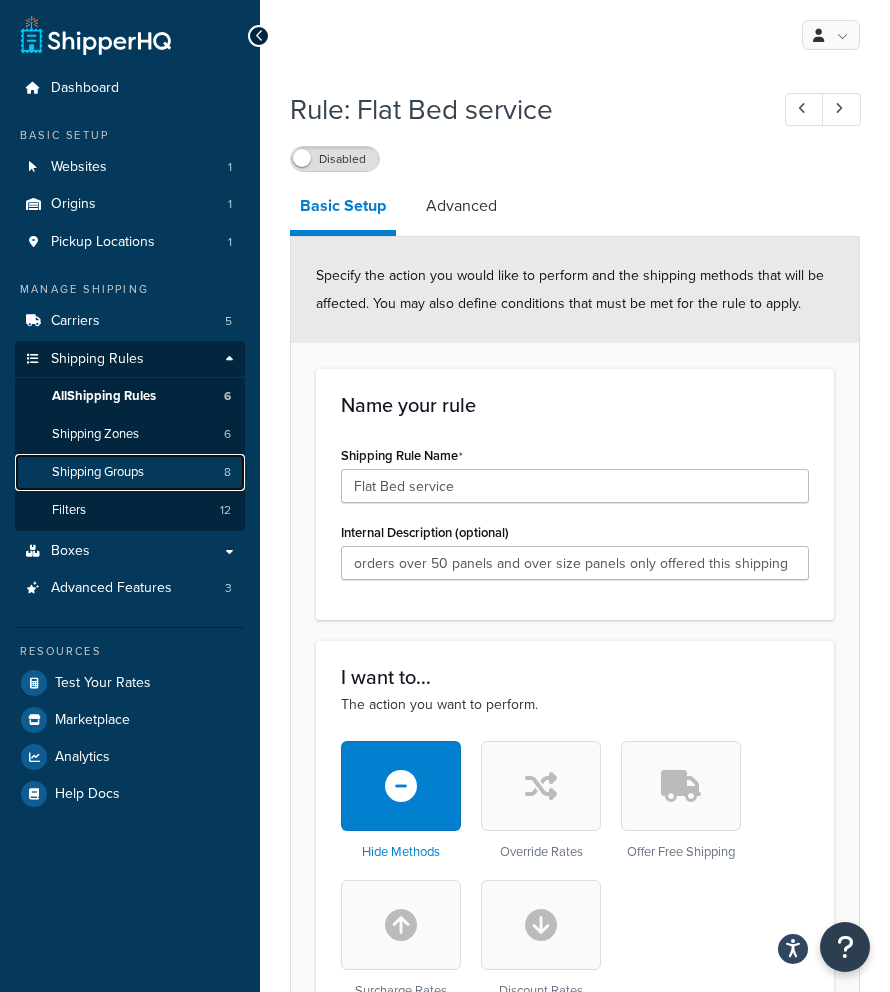 click on "Shipping Groups" at bounding box center (98, 472) 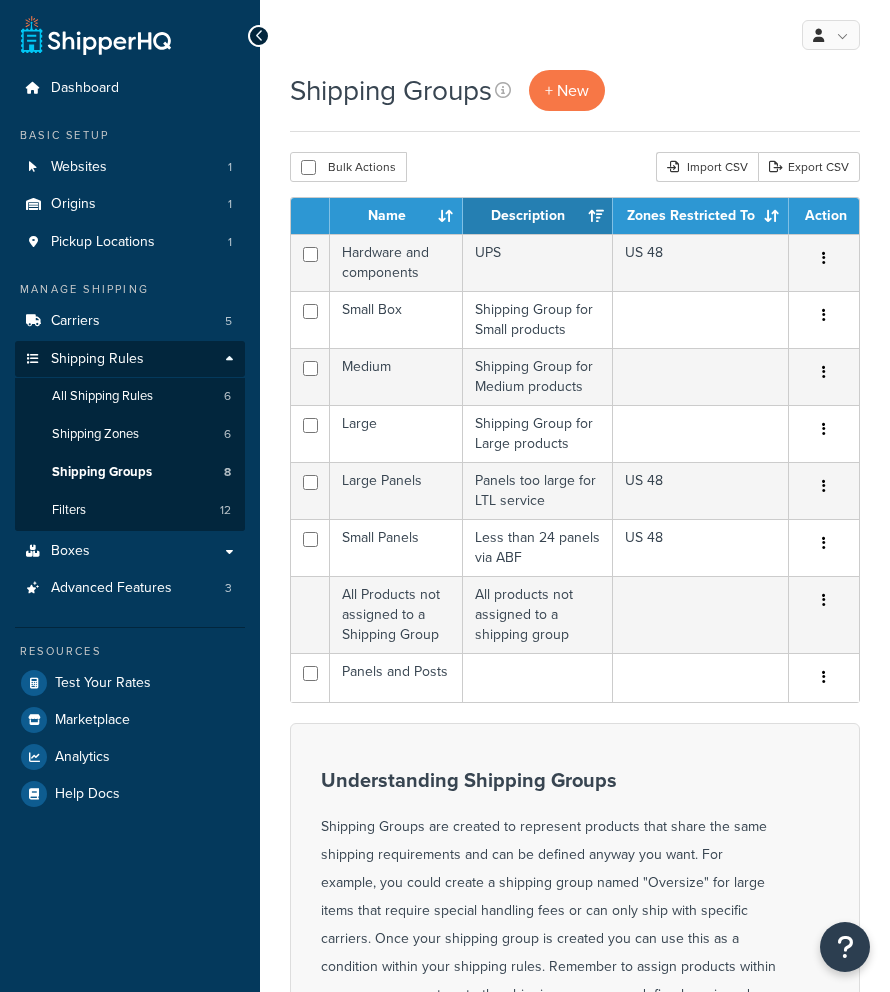 scroll, scrollTop: 0, scrollLeft: 0, axis: both 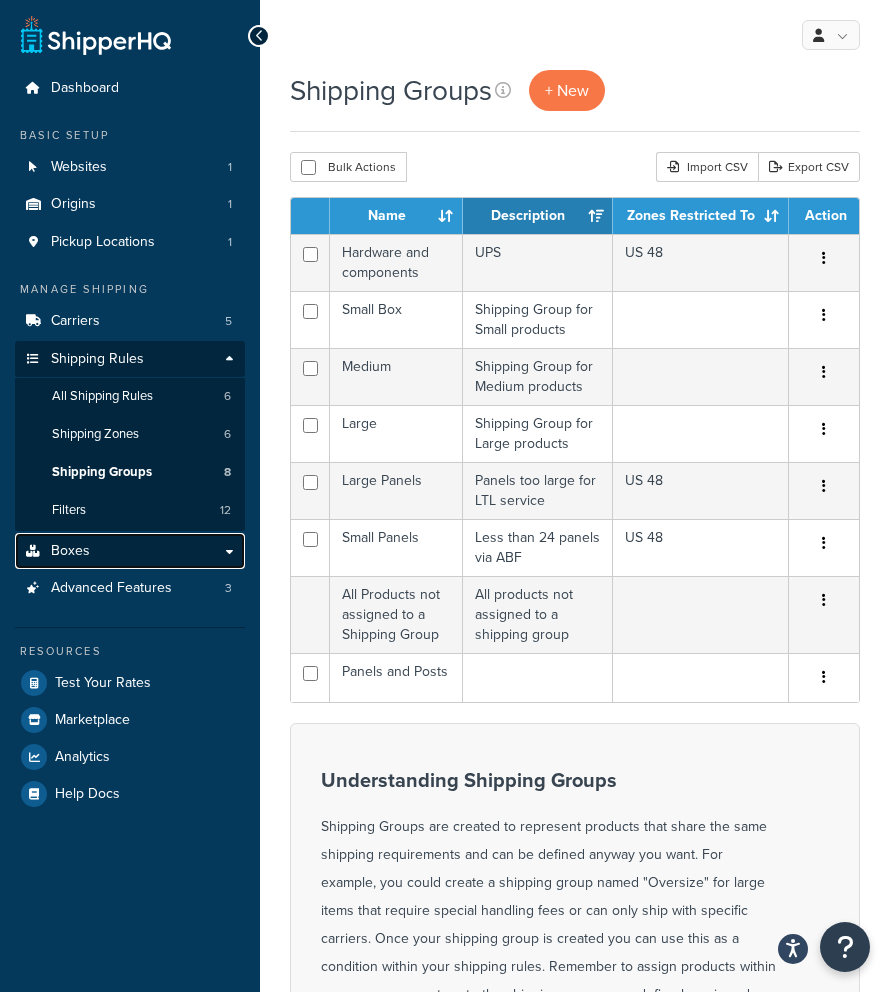 click on "Boxes" at bounding box center (130, 551) 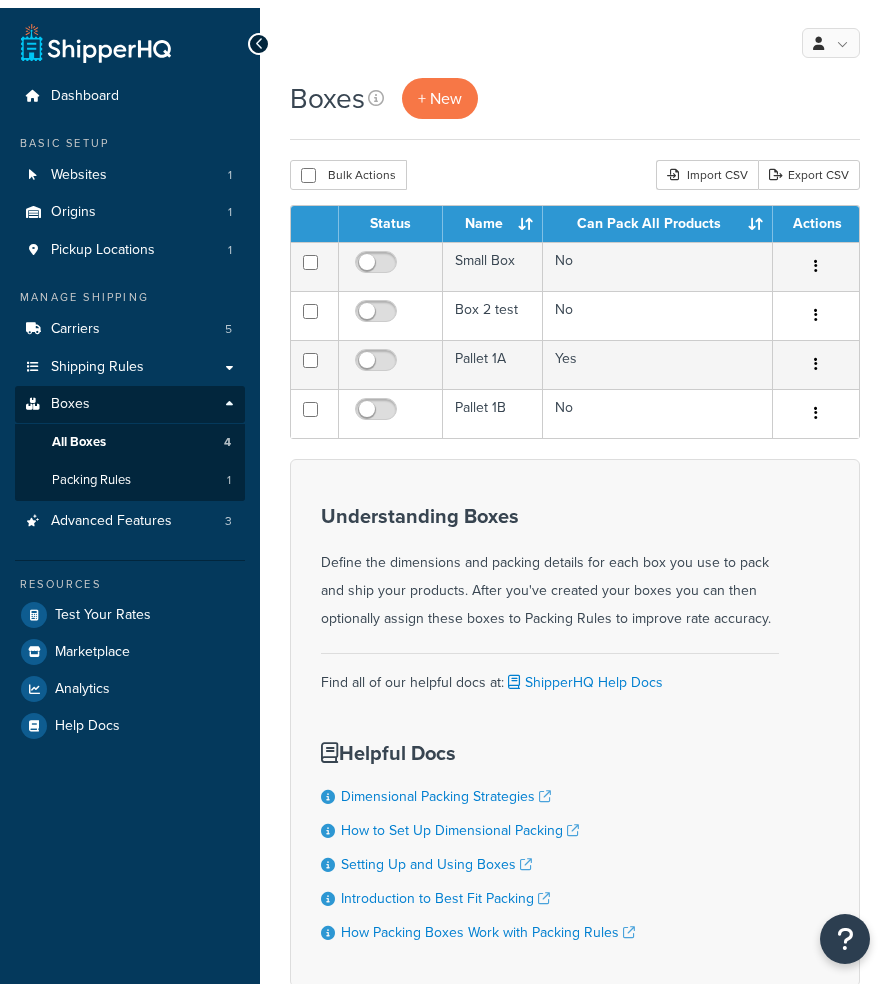 scroll, scrollTop: 0, scrollLeft: 0, axis: both 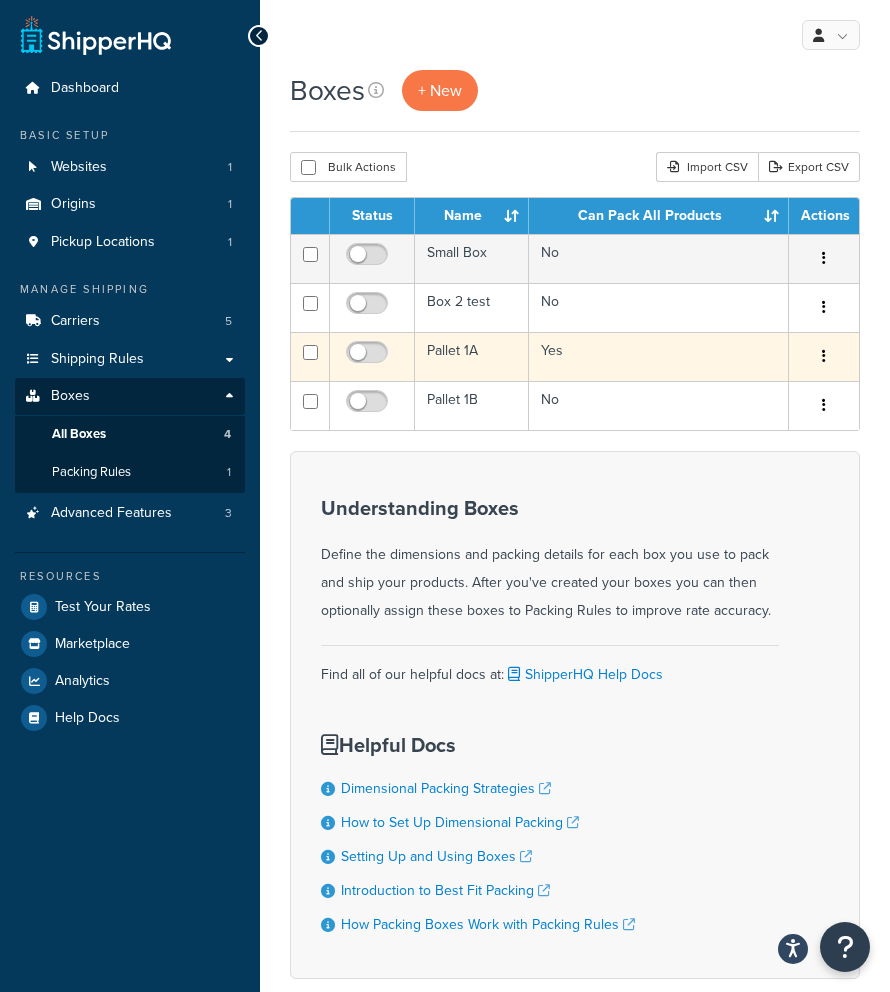 click on "Yes" at bounding box center [659, 356] 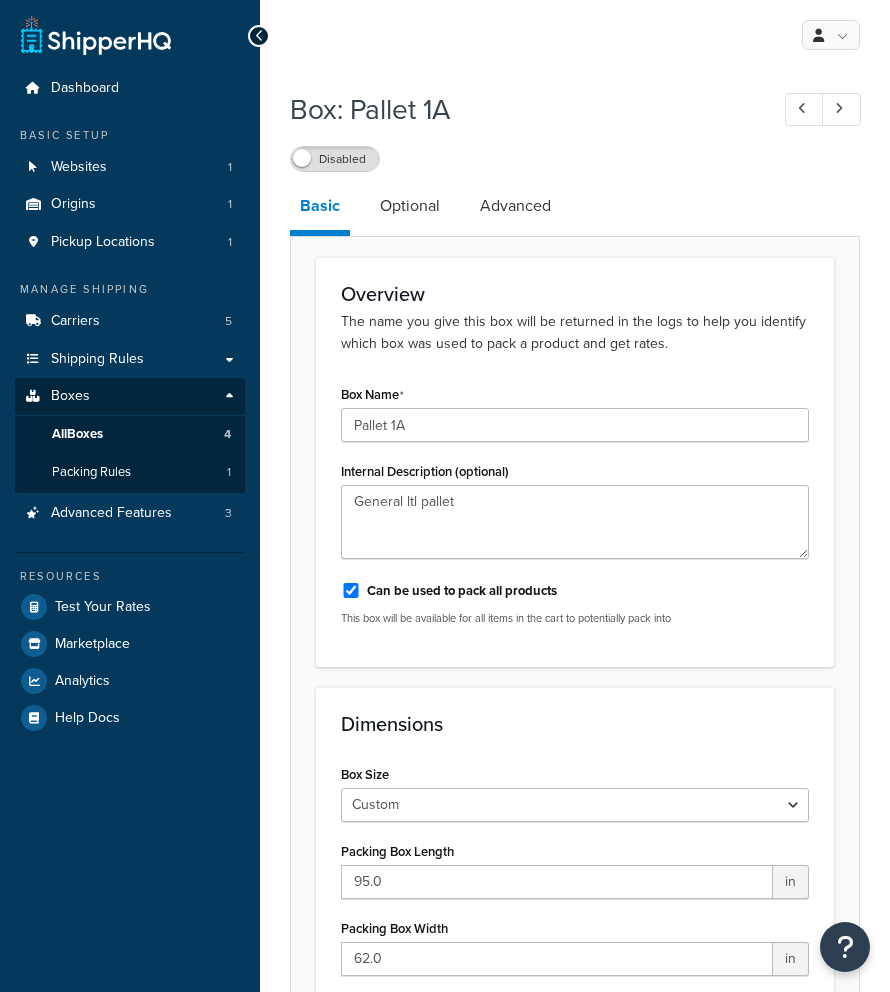 scroll, scrollTop: 0, scrollLeft: 0, axis: both 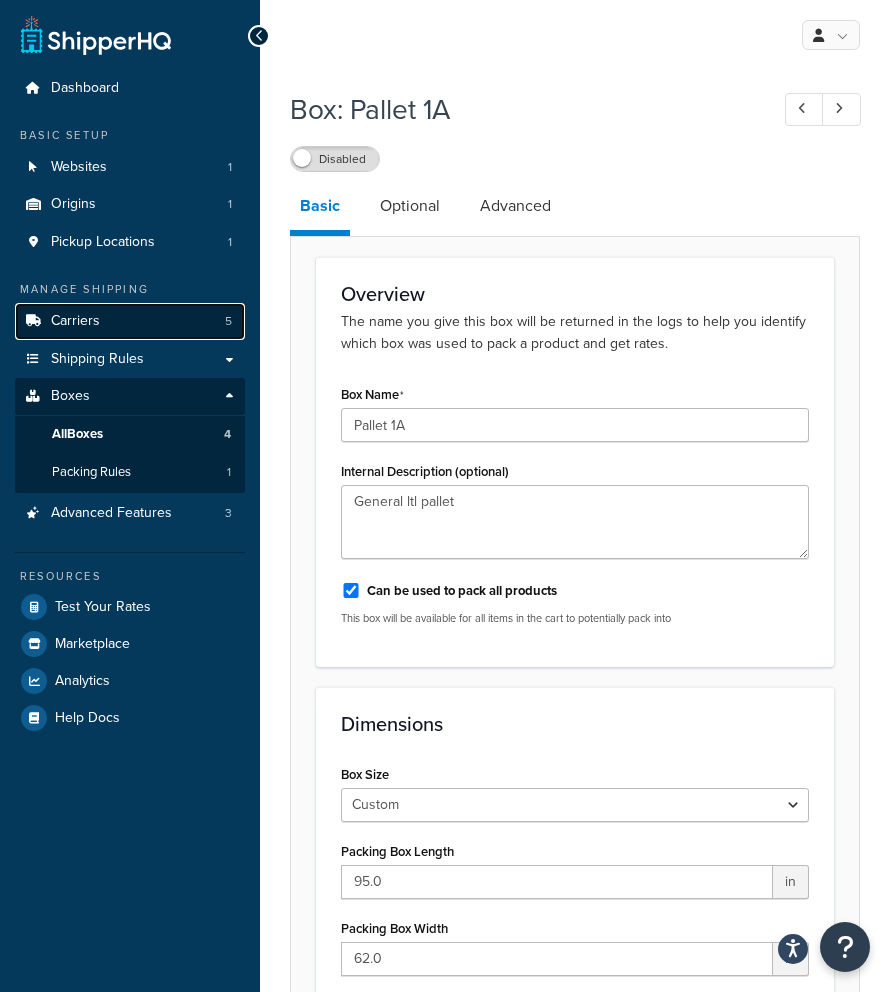 click on "Carriers 5" at bounding box center (130, 321) 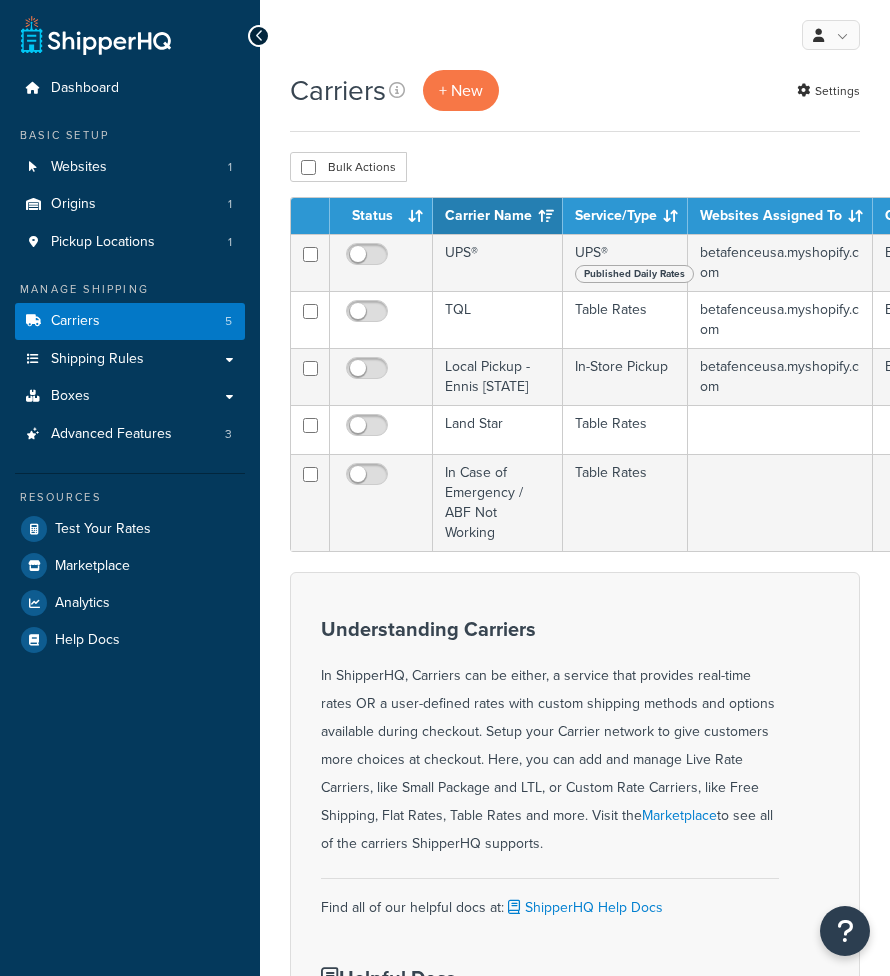 scroll, scrollTop: 0, scrollLeft: 0, axis: both 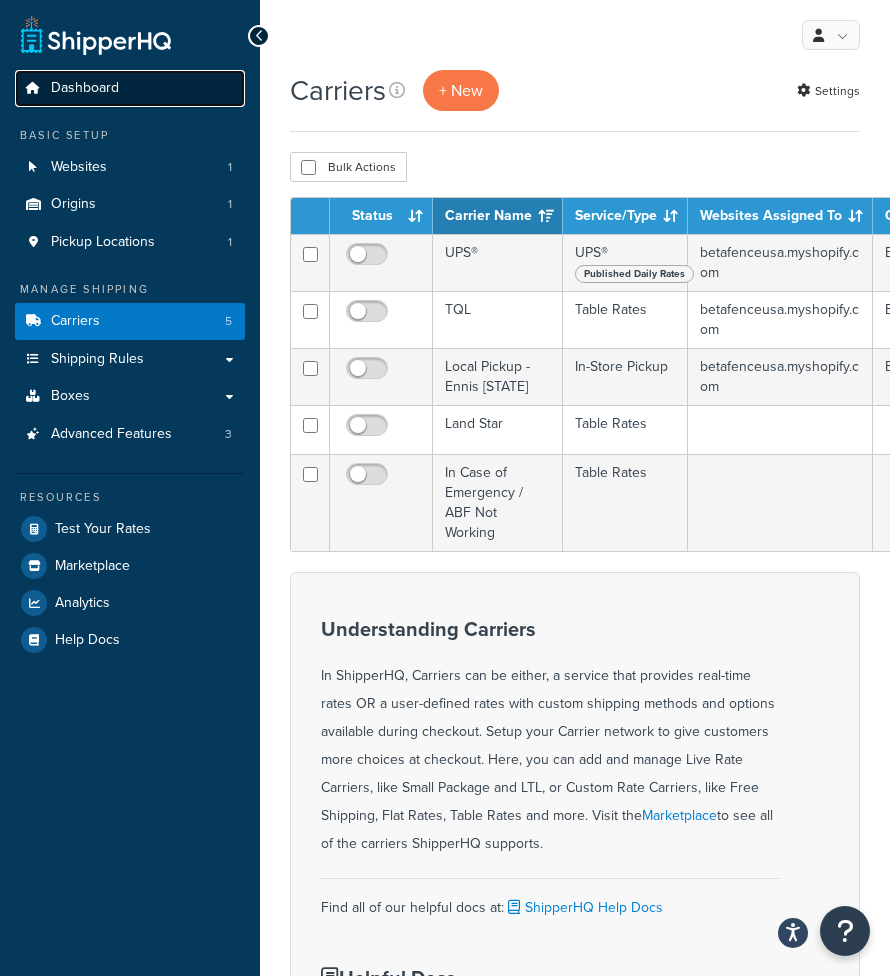 click on "Dashboard" at bounding box center [85, 88] 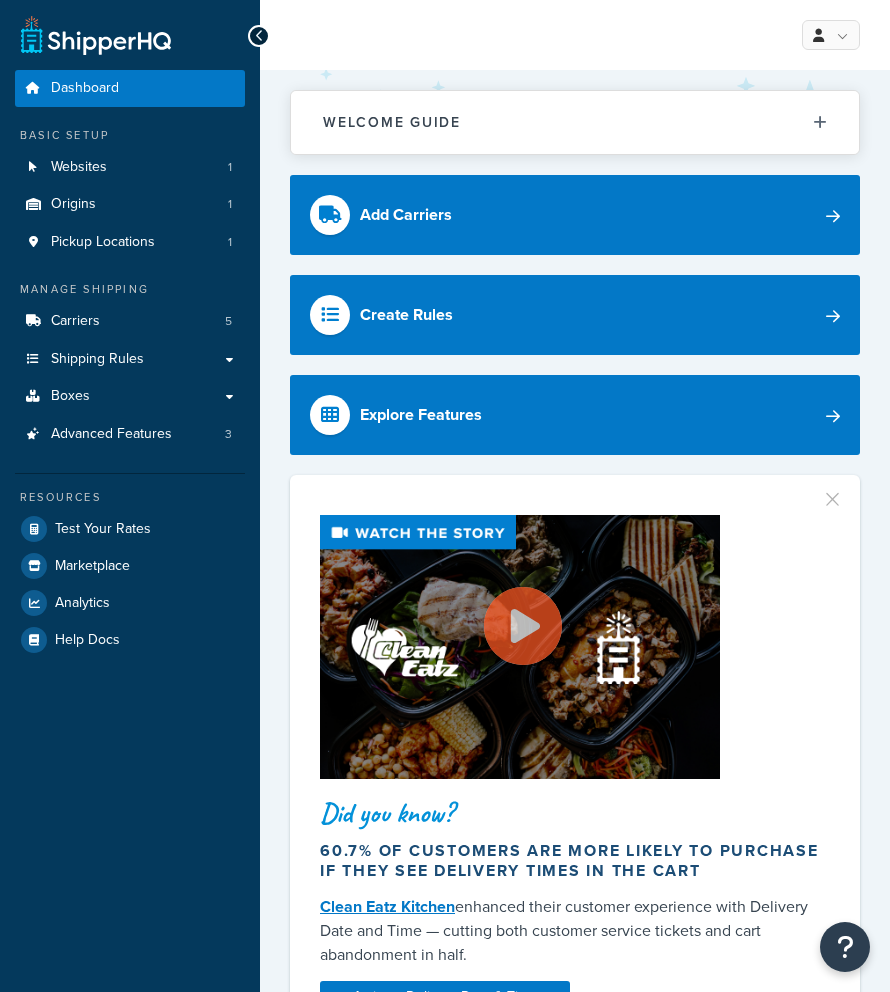 scroll, scrollTop: 0, scrollLeft: 0, axis: both 